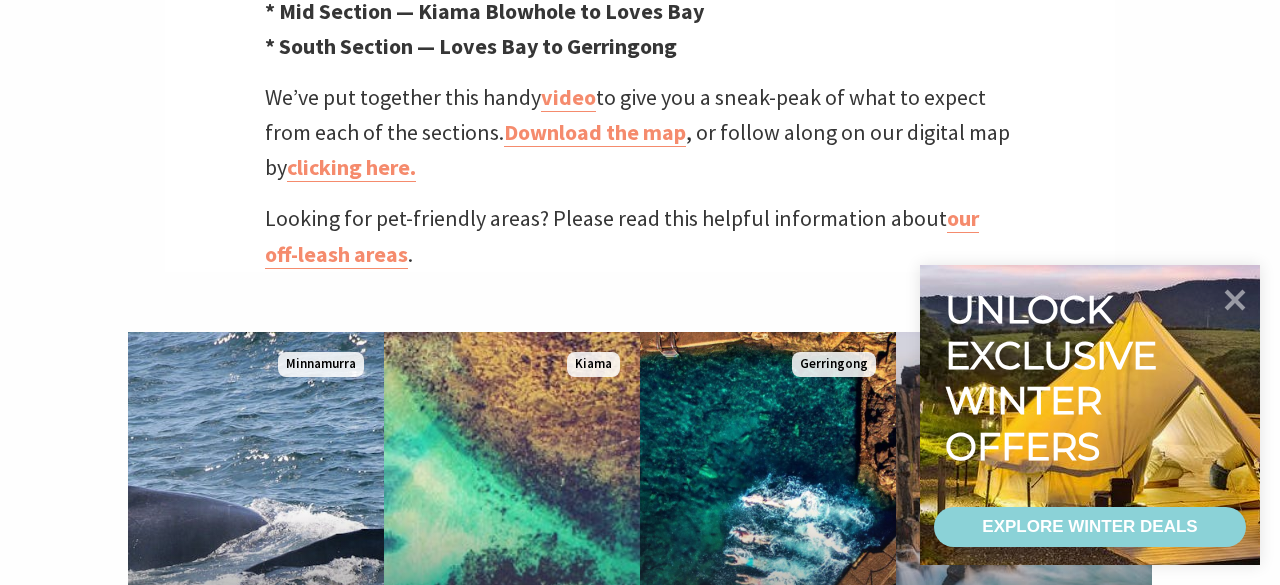 scroll, scrollTop: 1343, scrollLeft: 0, axis: vertical 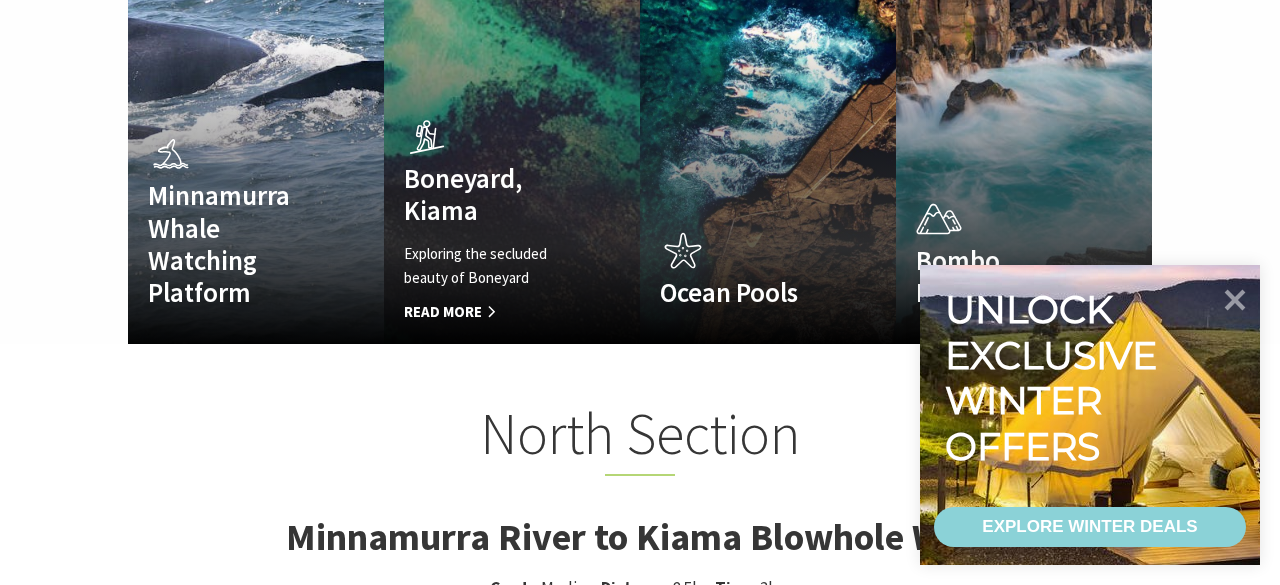 click on "Boneyard, Kiama
Exploring the secluded beauty of Boneyard
Read More
Kiama" at bounding box center [512, 104] 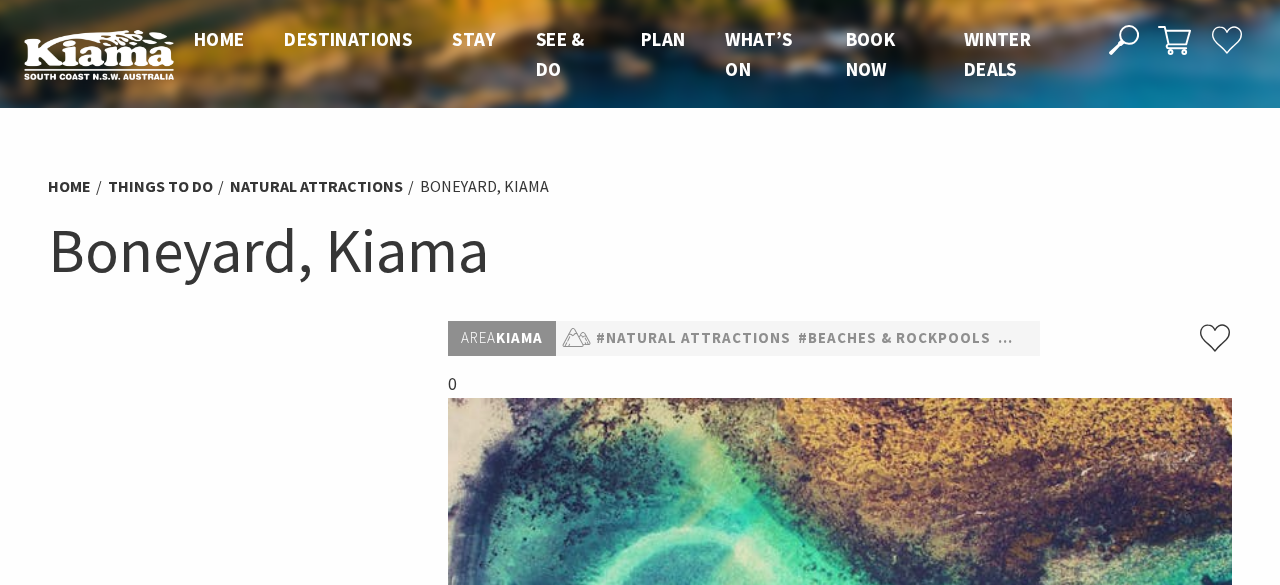 scroll, scrollTop: 0, scrollLeft: 0, axis: both 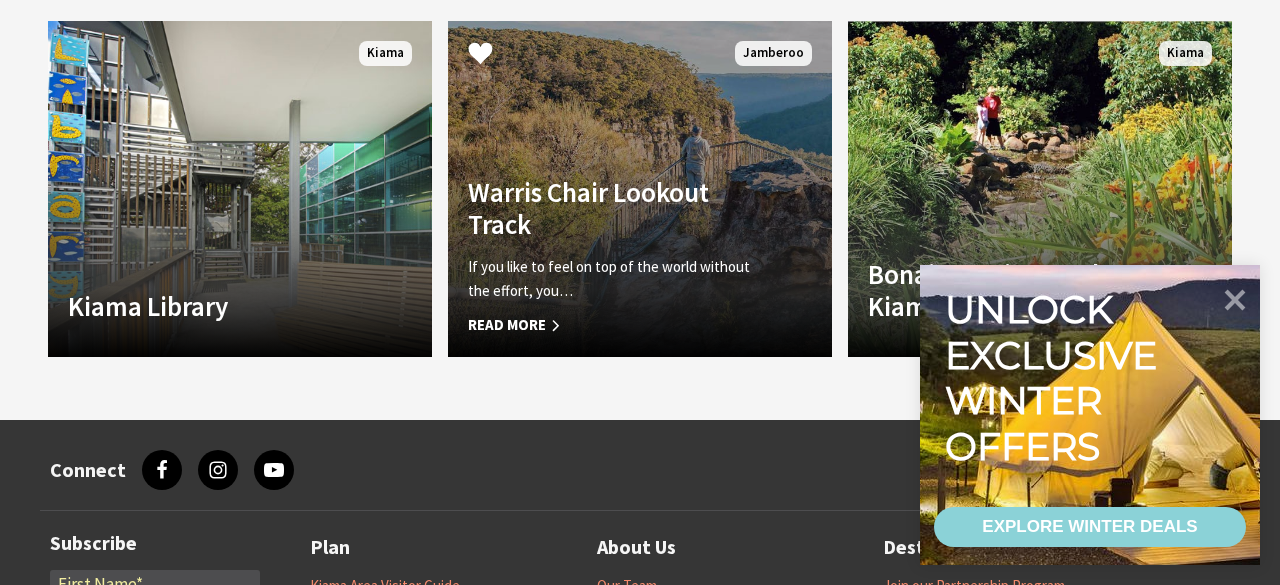 click on "Warris Chair Lookout Track" at bounding box center [611, 208] 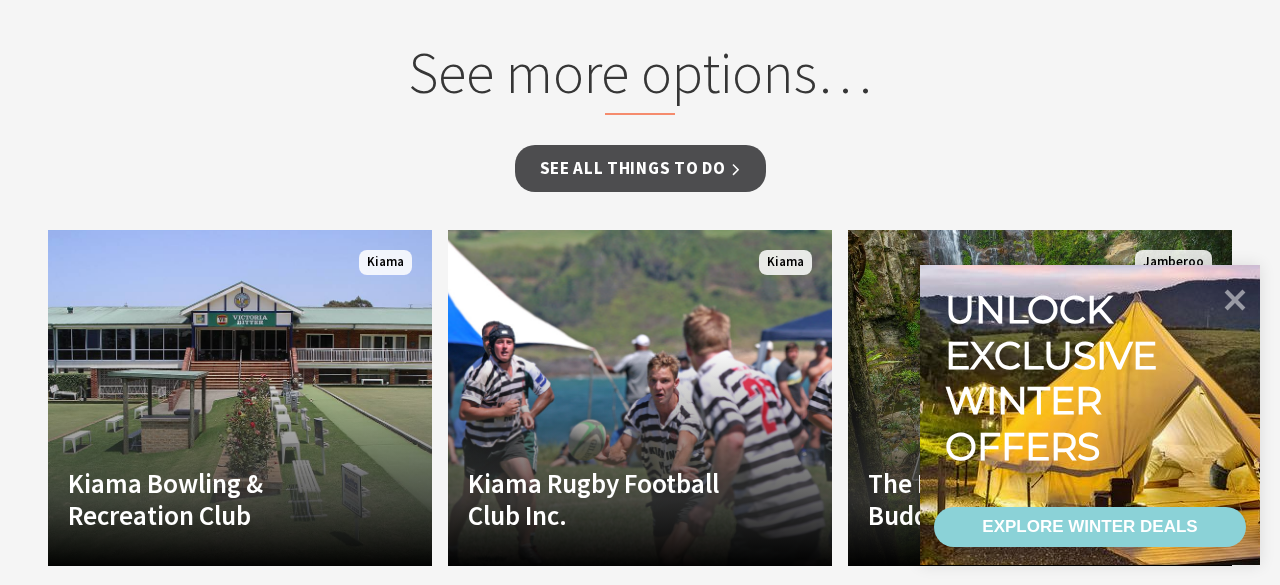 scroll, scrollTop: 1548, scrollLeft: 0, axis: vertical 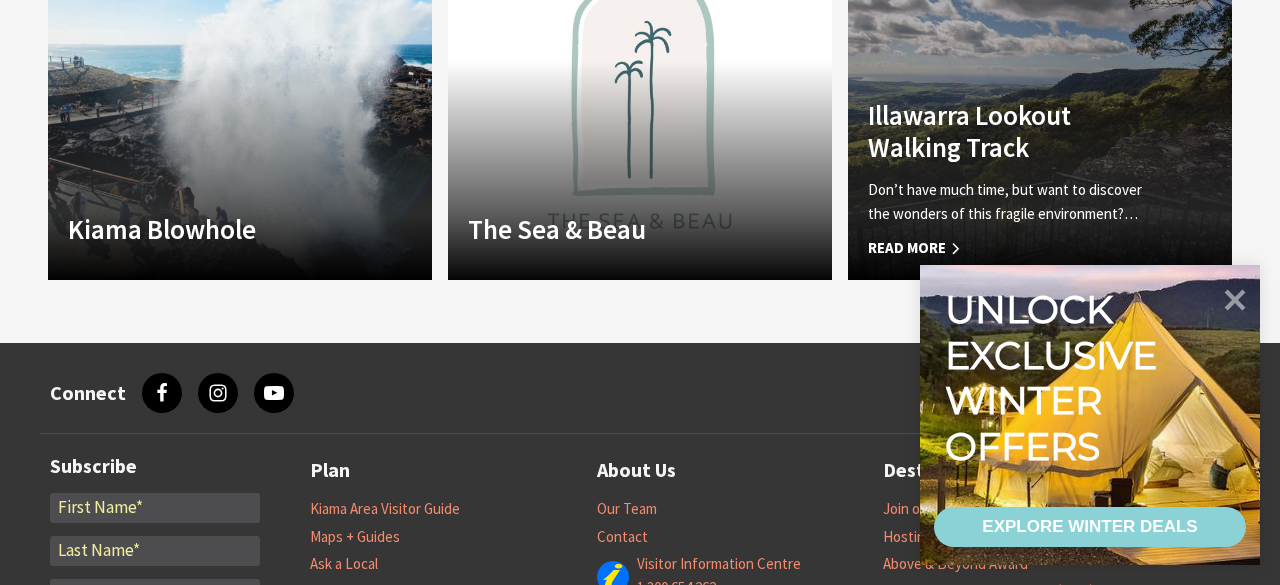 click on "Don’t have much time, but want to discover the wonders of this fragile environment?…" at bounding box center (1011, 202) 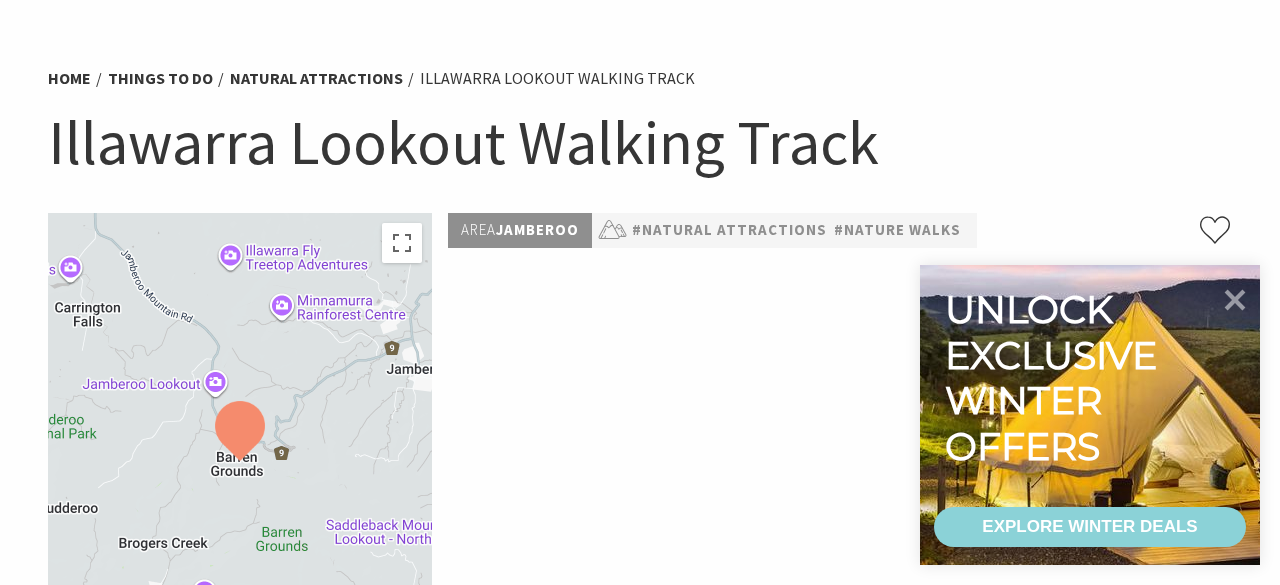 scroll, scrollTop: 112, scrollLeft: 0, axis: vertical 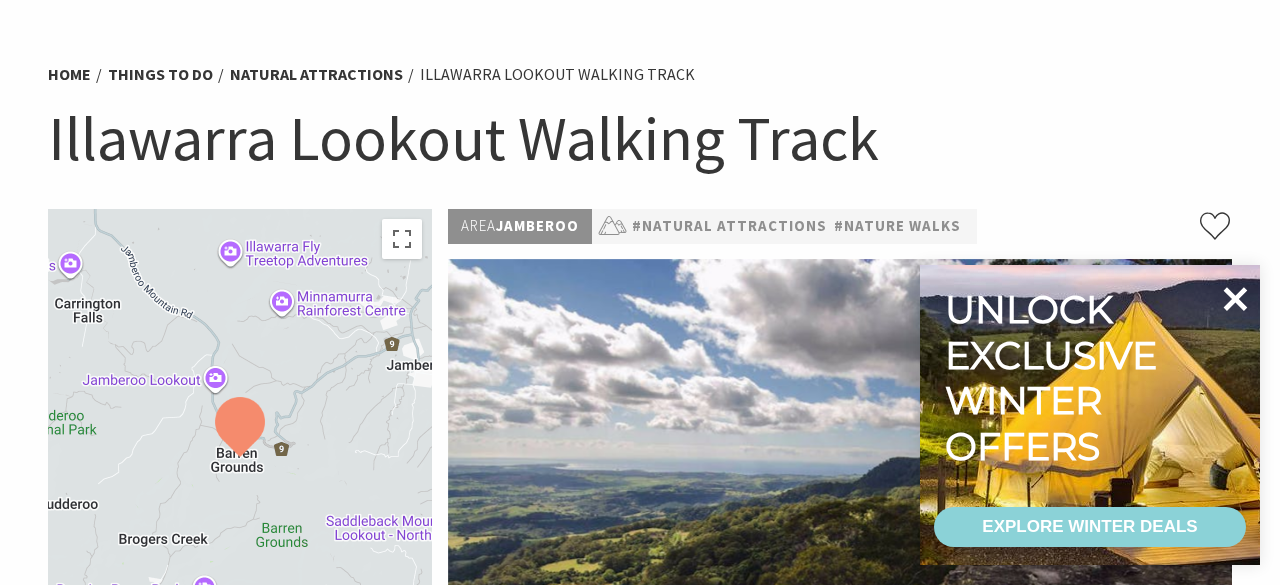 click 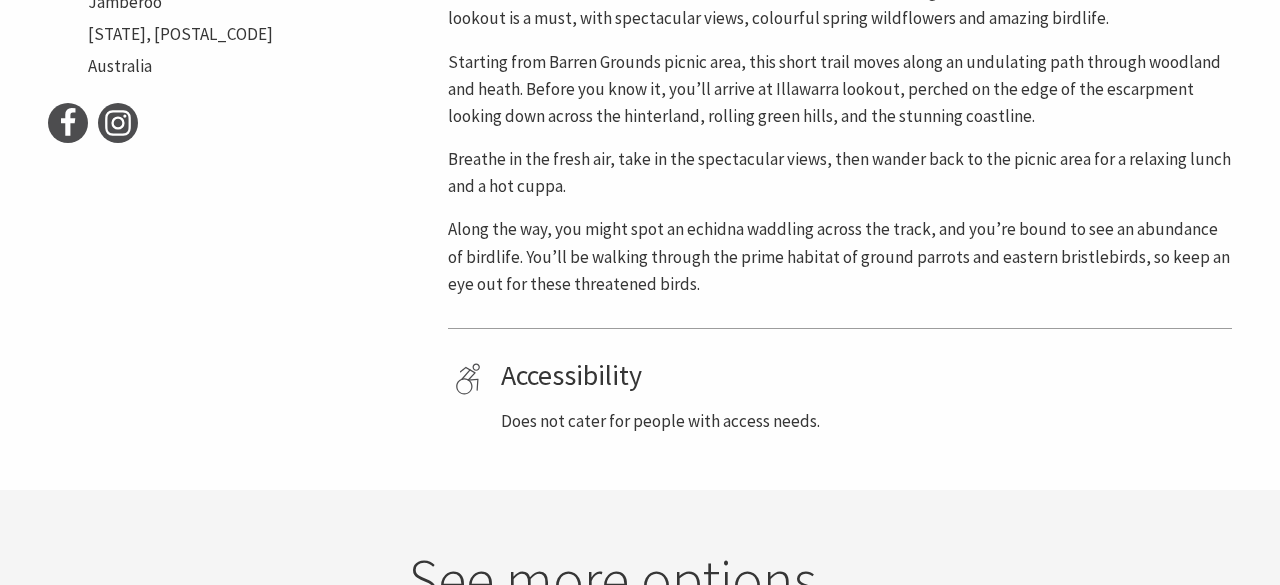 scroll, scrollTop: 1530, scrollLeft: 0, axis: vertical 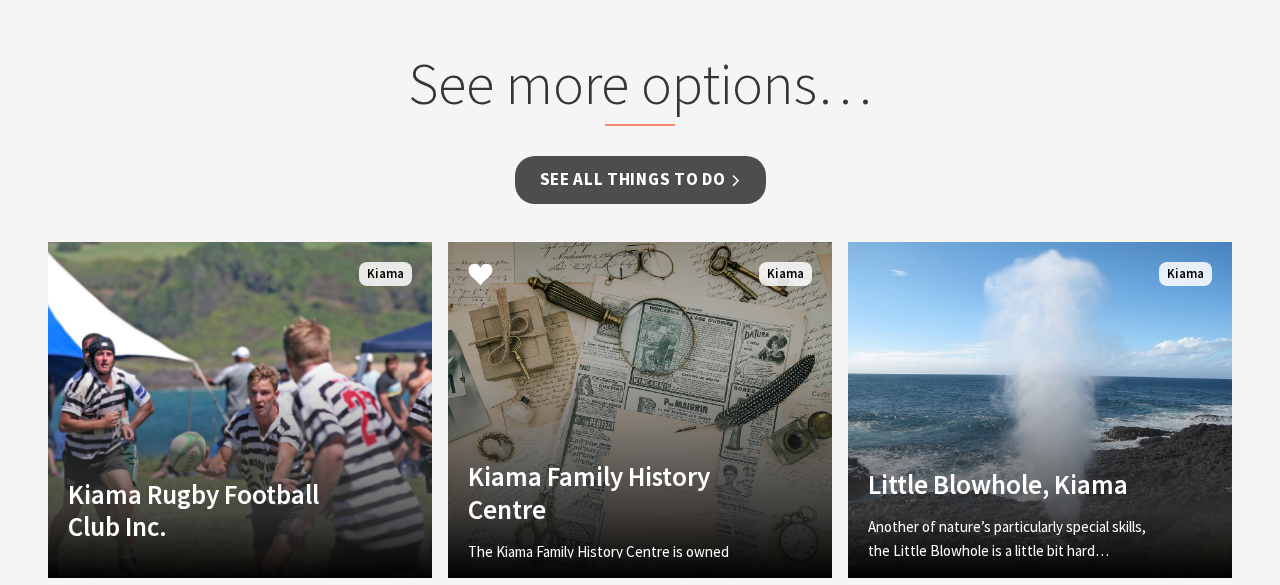 click on "Another Image Used
Kiama Family History Centre
The Kiama Family History Centre is owned and operated as a community service by…
Read More
Kiama" at bounding box center [640, 410] 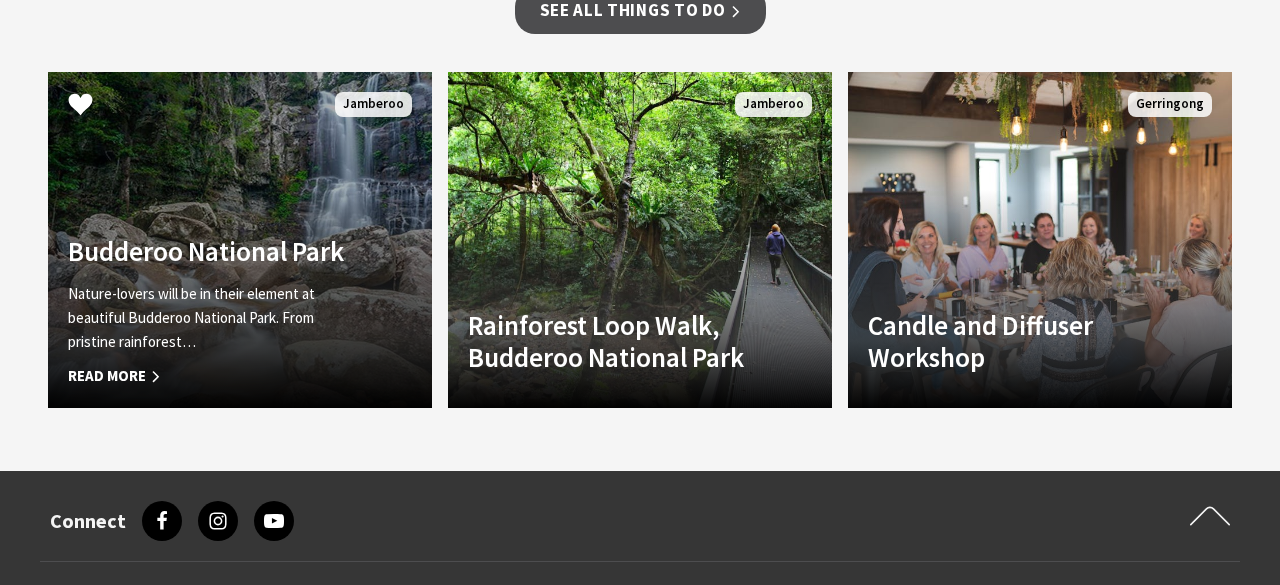 scroll, scrollTop: 1602, scrollLeft: 0, axis: vertical 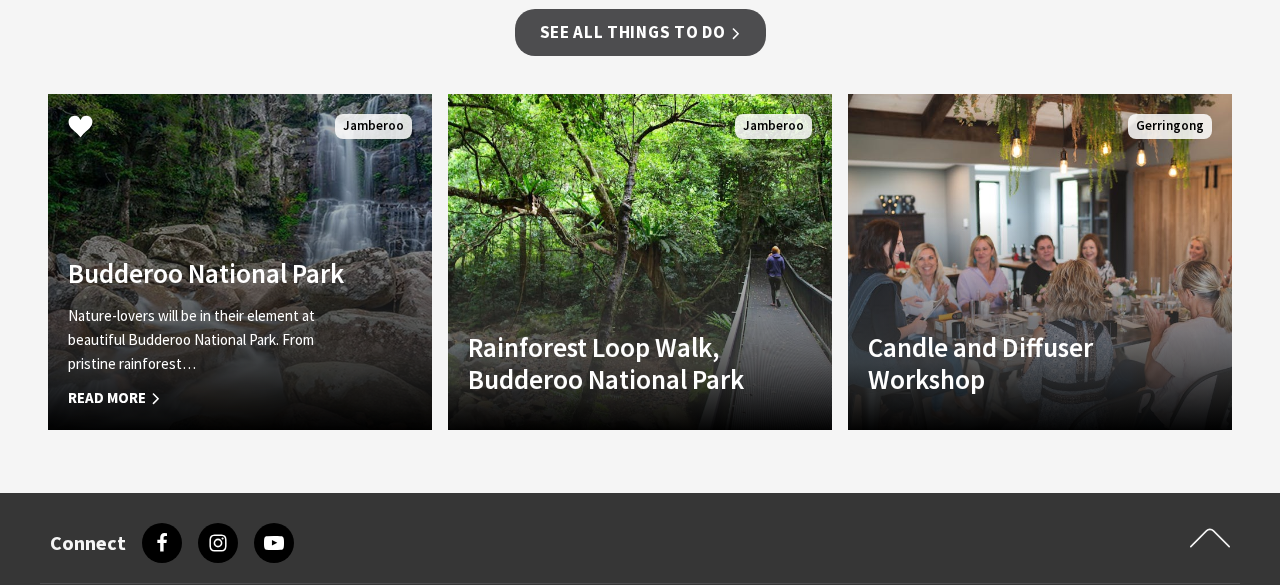 click on "Budderoo National Park
Nature-lovers will be in their element at beautiful Budderoo National Park. From pristine rainforest…
Read More
Jamberoo" at bounding box center (240, 262) 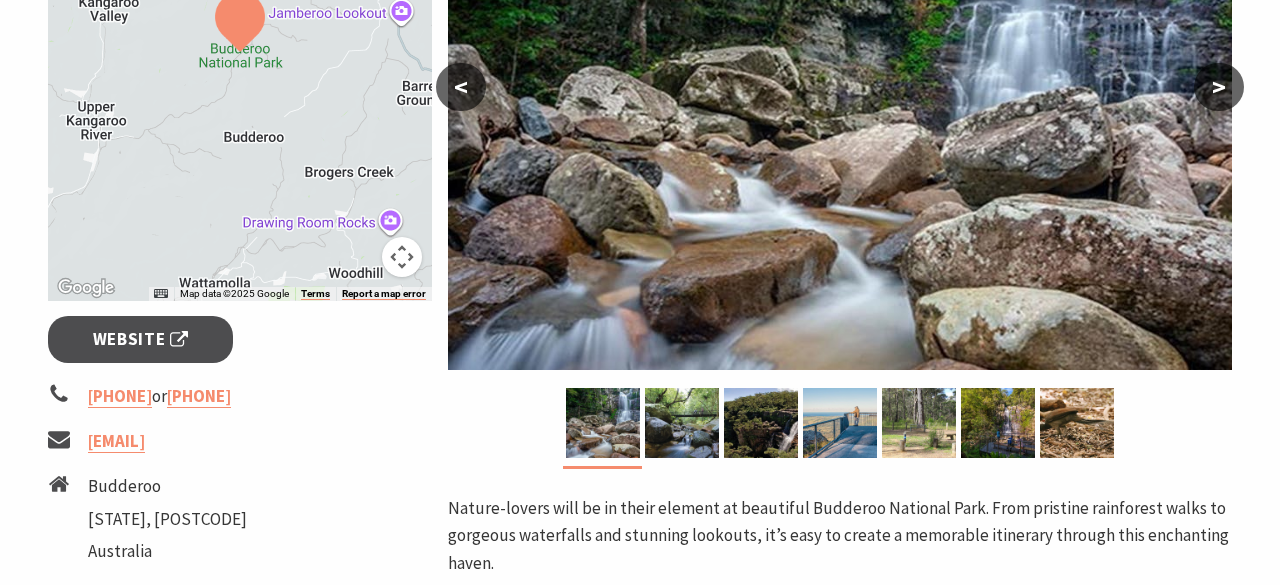 scroll, scrollTop: 521, scrollLeft: 0, axis: vertical 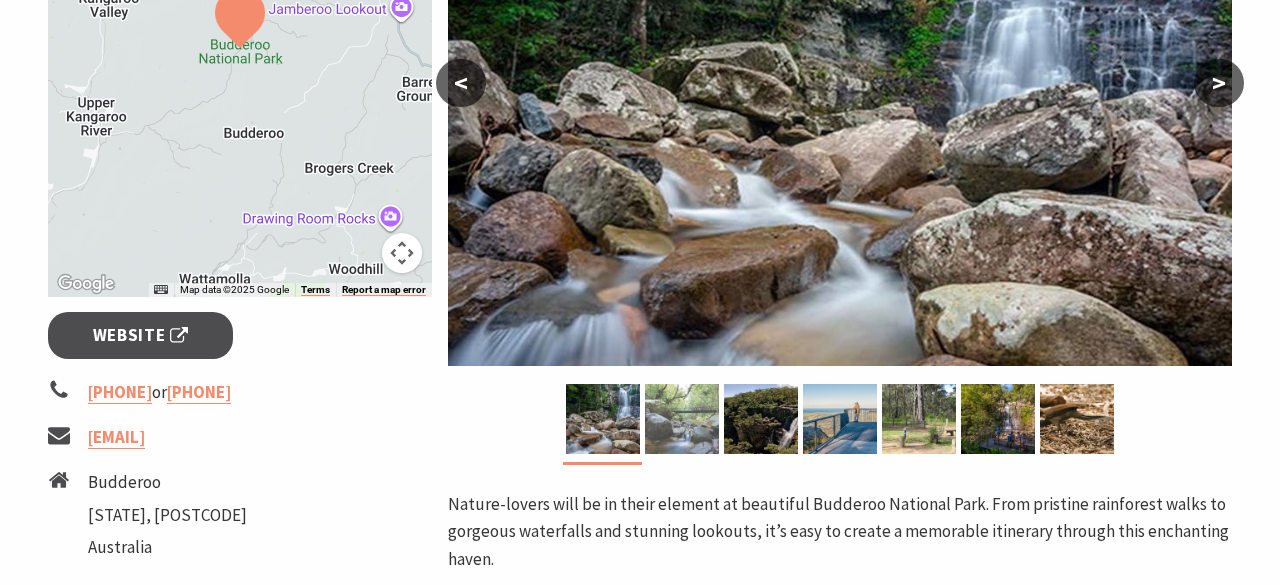 click at bounding box center [682, 419] 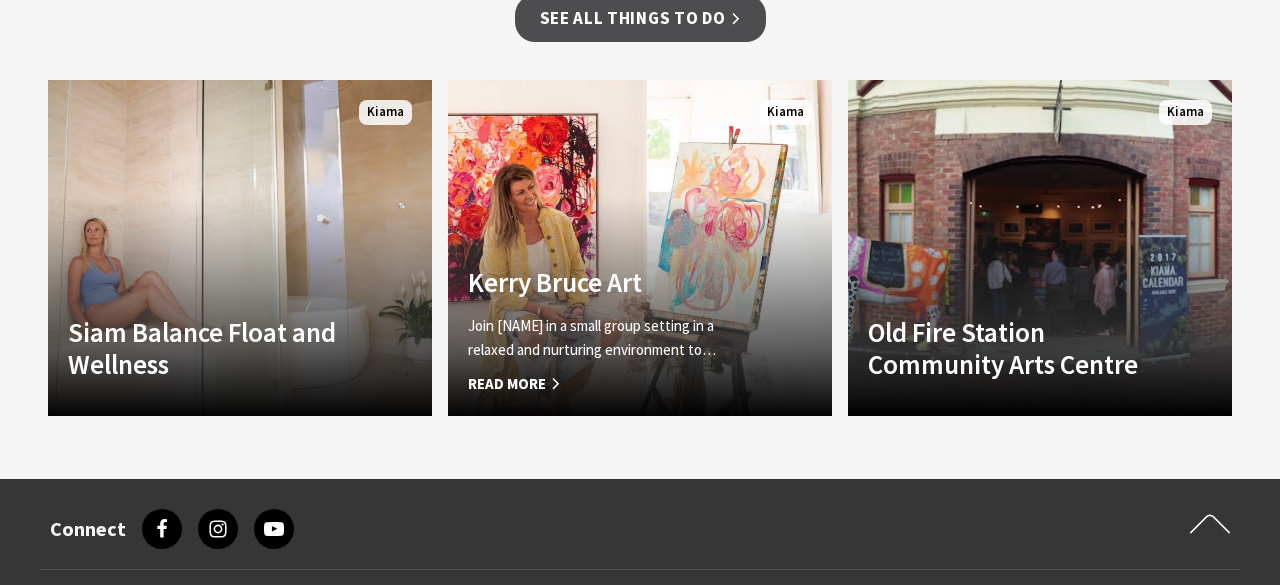 scroll, scrollTop: 1895, scrollLeft: 0, axis: vertical 